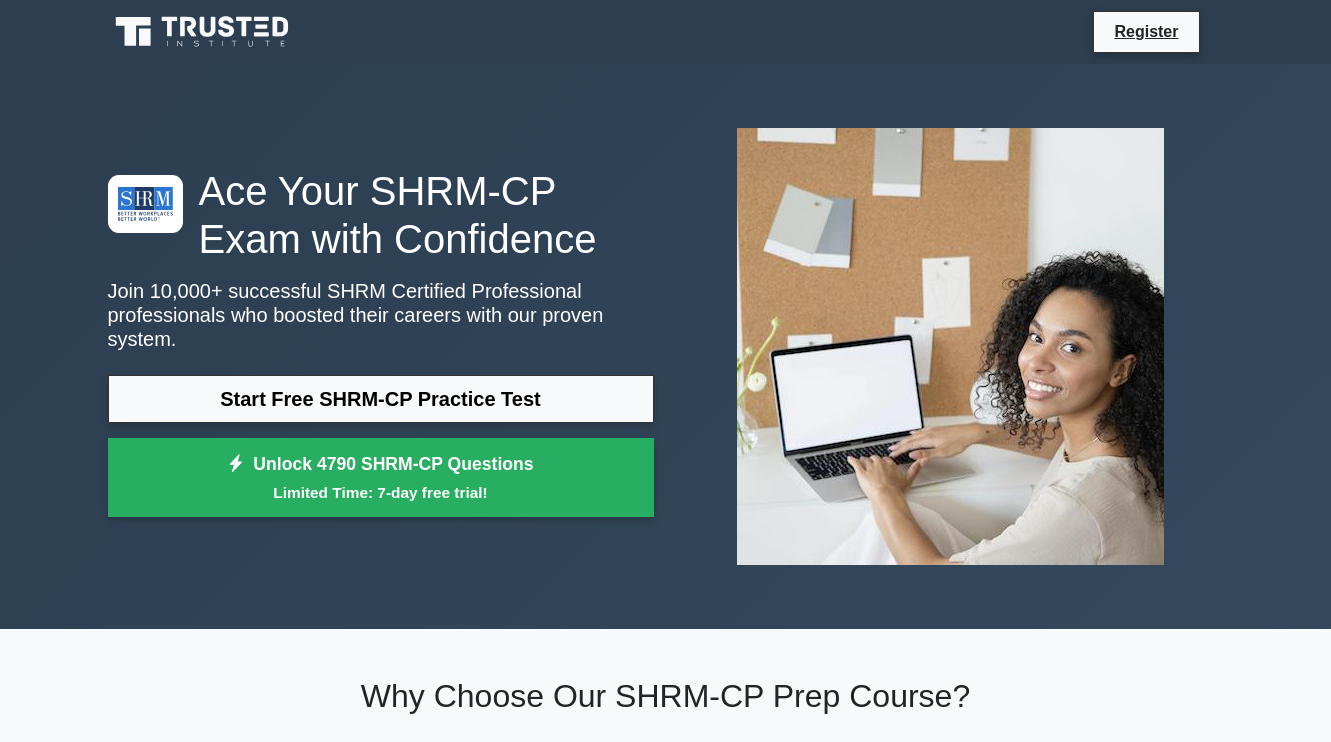 scroll, scrollTop: 0, scrollLeft: 0, axis: both 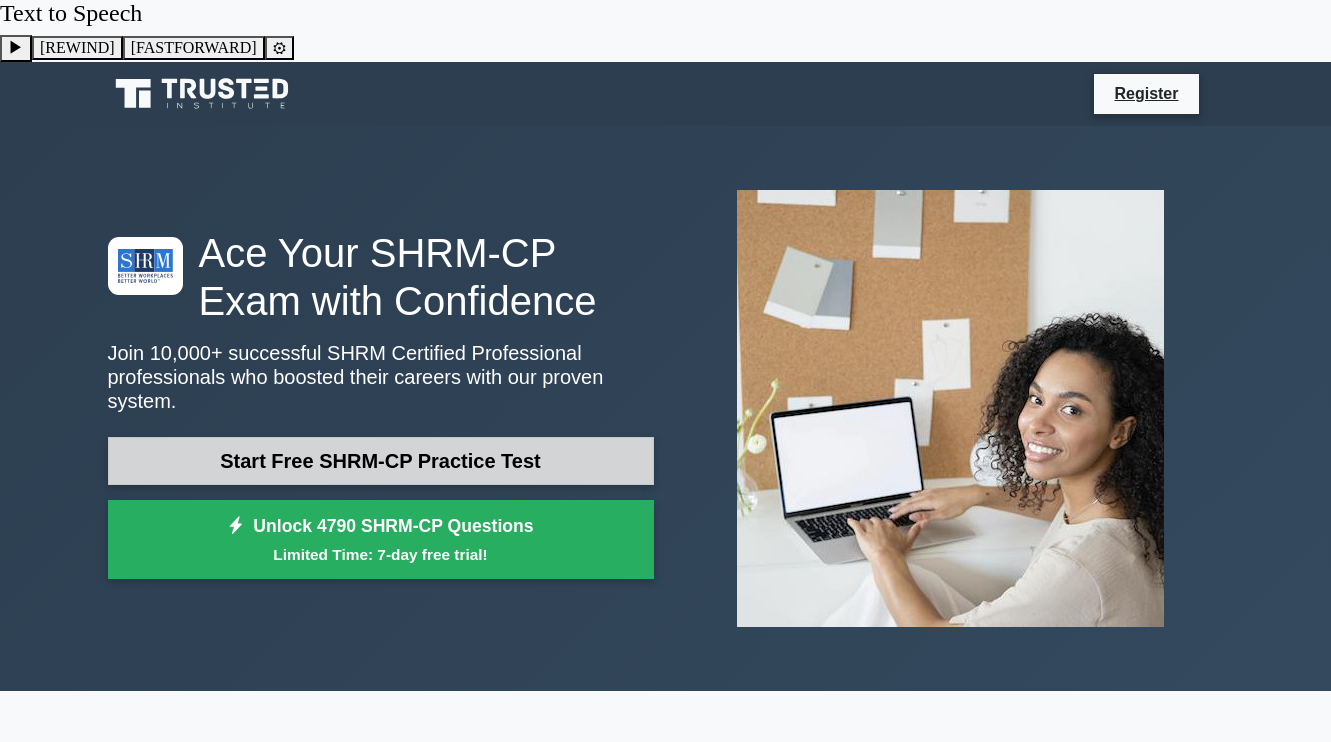 click on "Start Free SHRM-CP Practice Test" at bounding box center [381, 461] 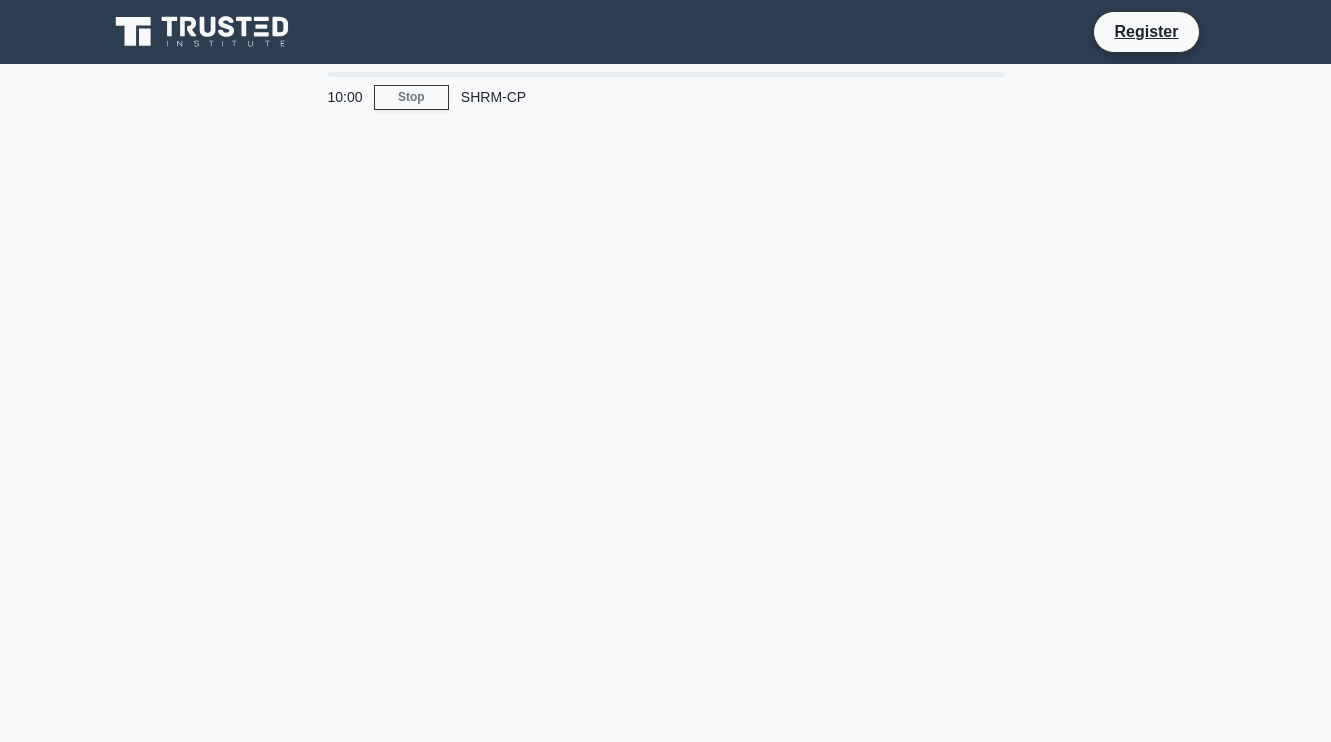 scroll, scrollTop: 0, scrollLeft: 0, axis: both 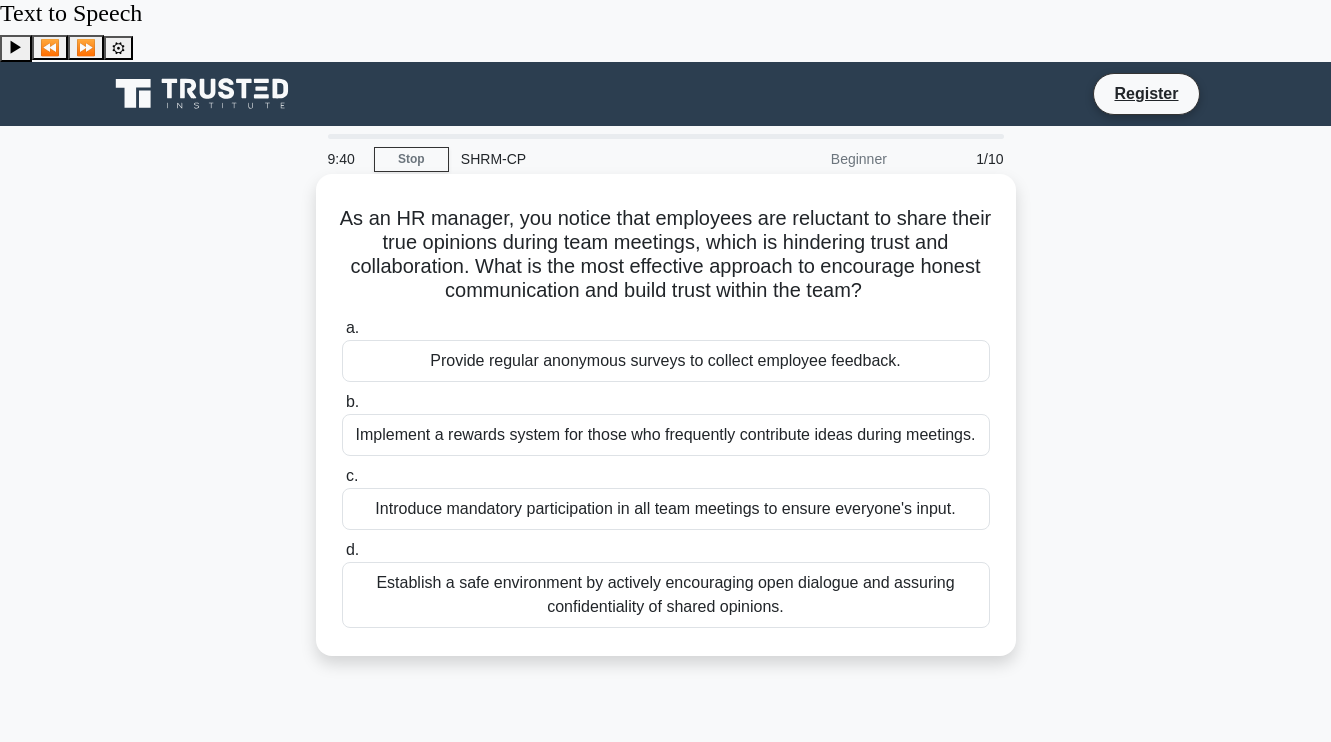 click on "Establish a safe environment by actively encouraging open dialogue and assuring confidentiality of shared opinions." at bounding box center [666, 595] 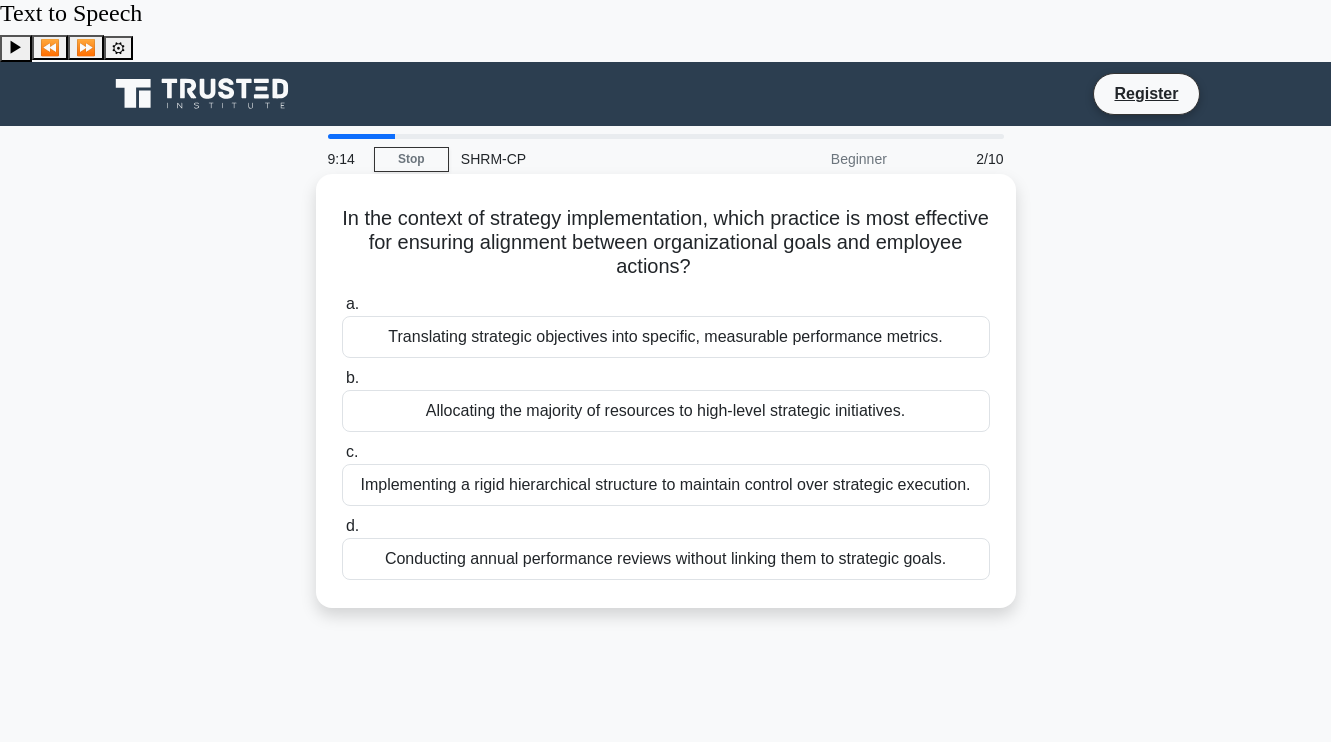 click on "Translating strategic objectives into specific, measurable performance metrics." at bounding box center [666, 337] 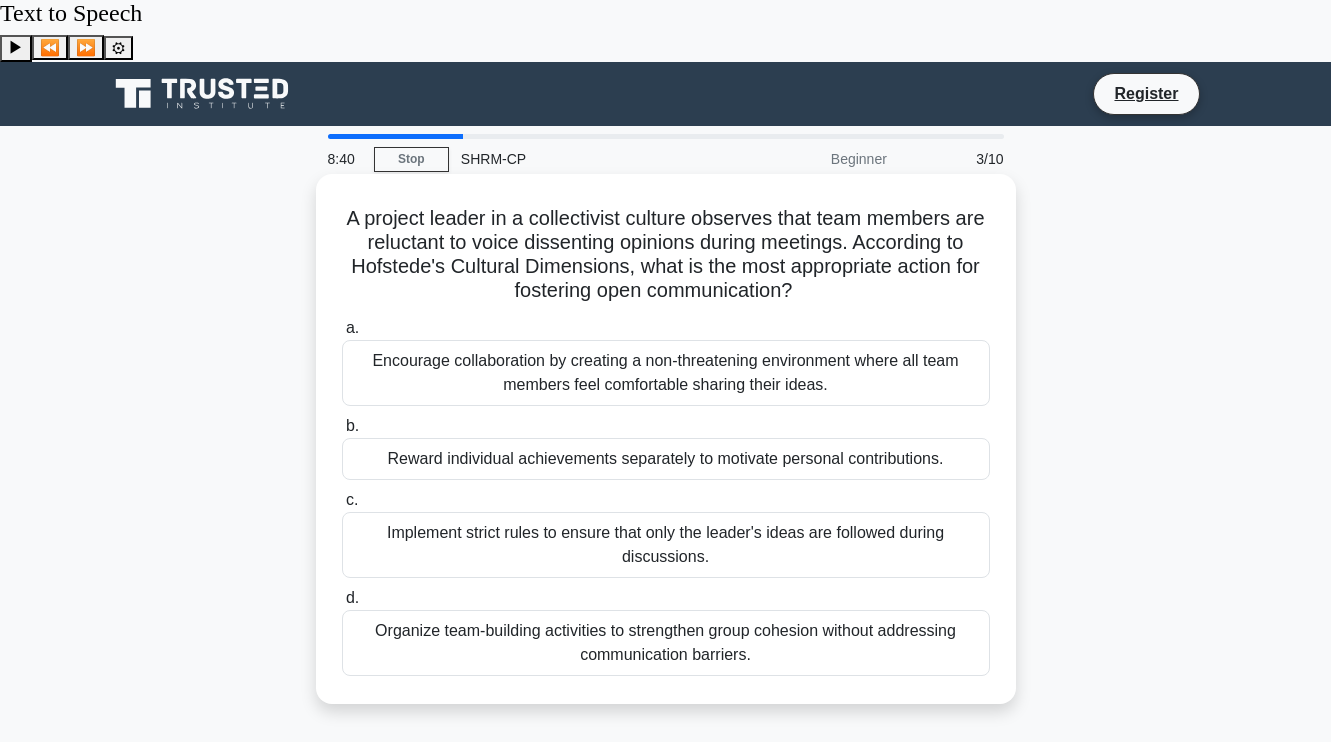 click on "Encourage collaboration by creating a non-threatening environment where all team members feel comfortable sharing their ideas." at bounding box center (666, 373) 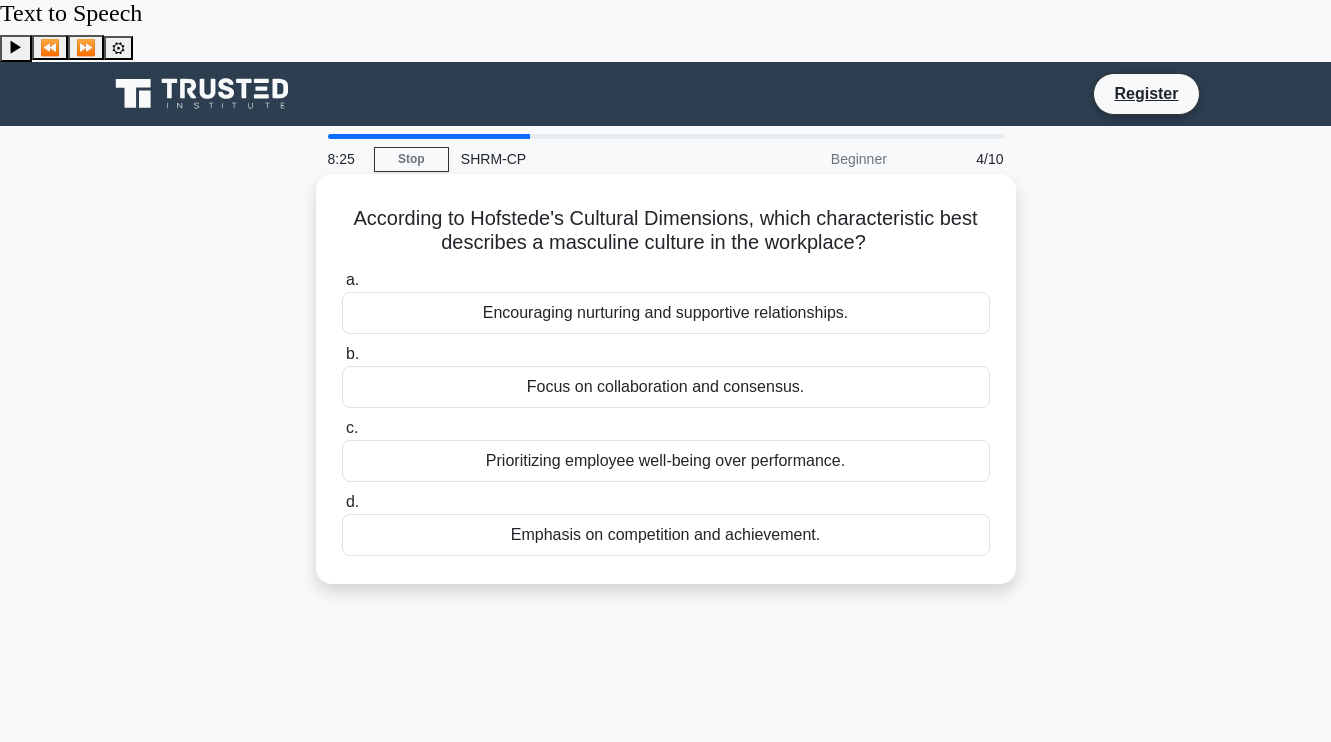 click on "Emphasis on competition and achievement." at bounding box center [666, 535] 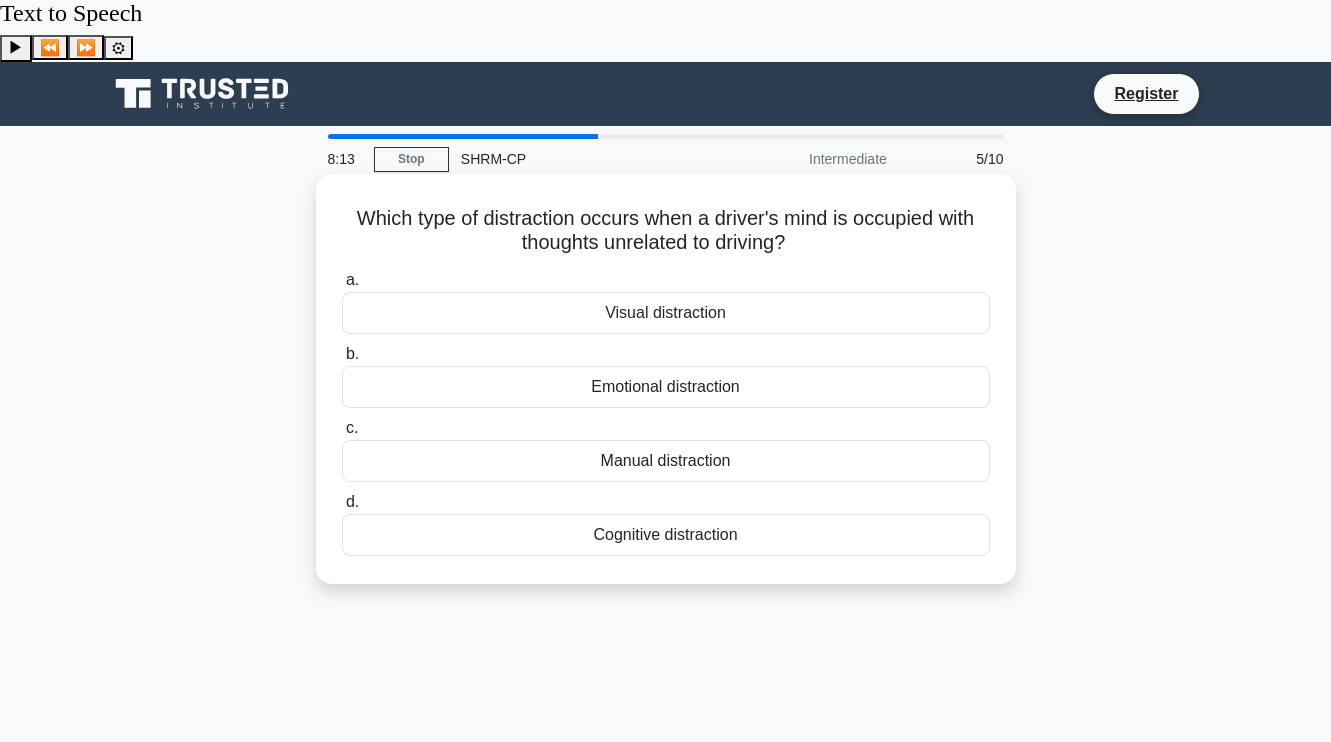click on "Cognitive distraction" at bounding box center [666, 535] 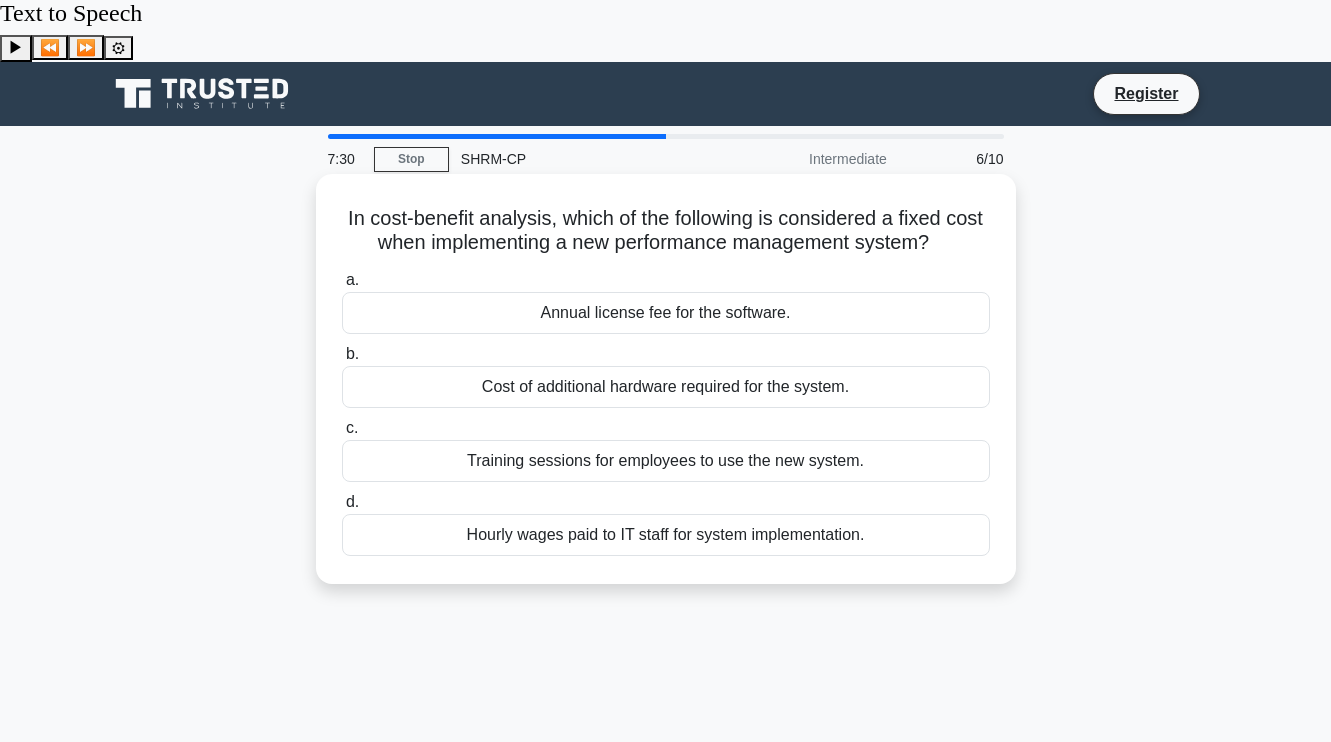 click on "Annual license fee for the software." at bounding box center (666, 313) 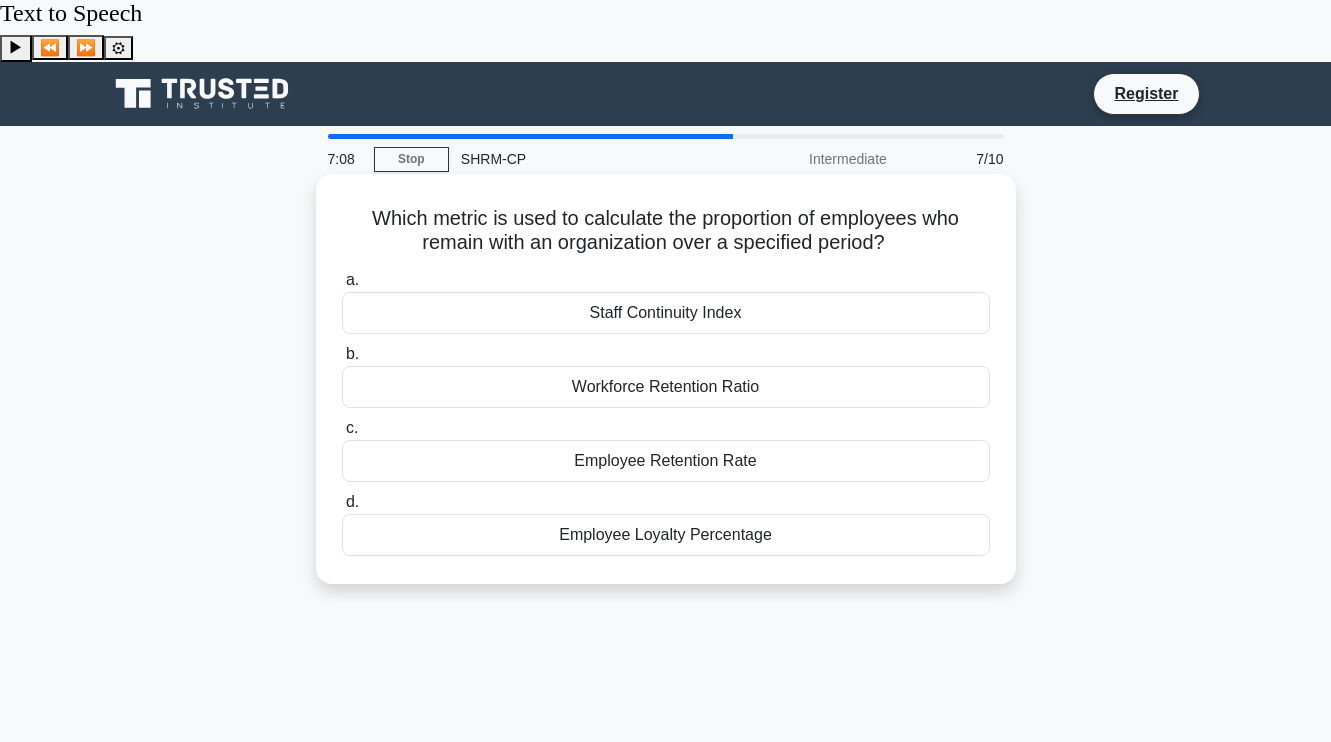 click on "Employee Retention Rate" at bounding box center (666, 461) 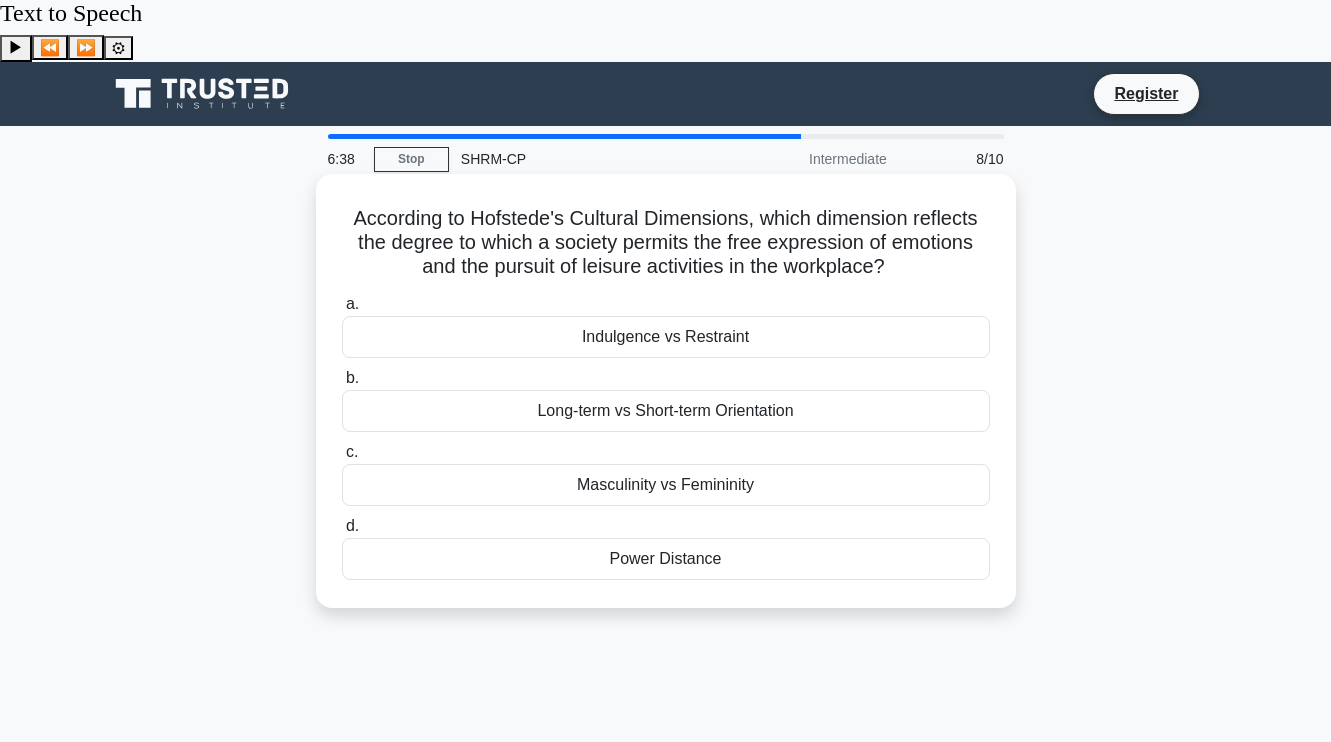 click on "Indulgence vs Restraint" at bounding box center (666, 337) 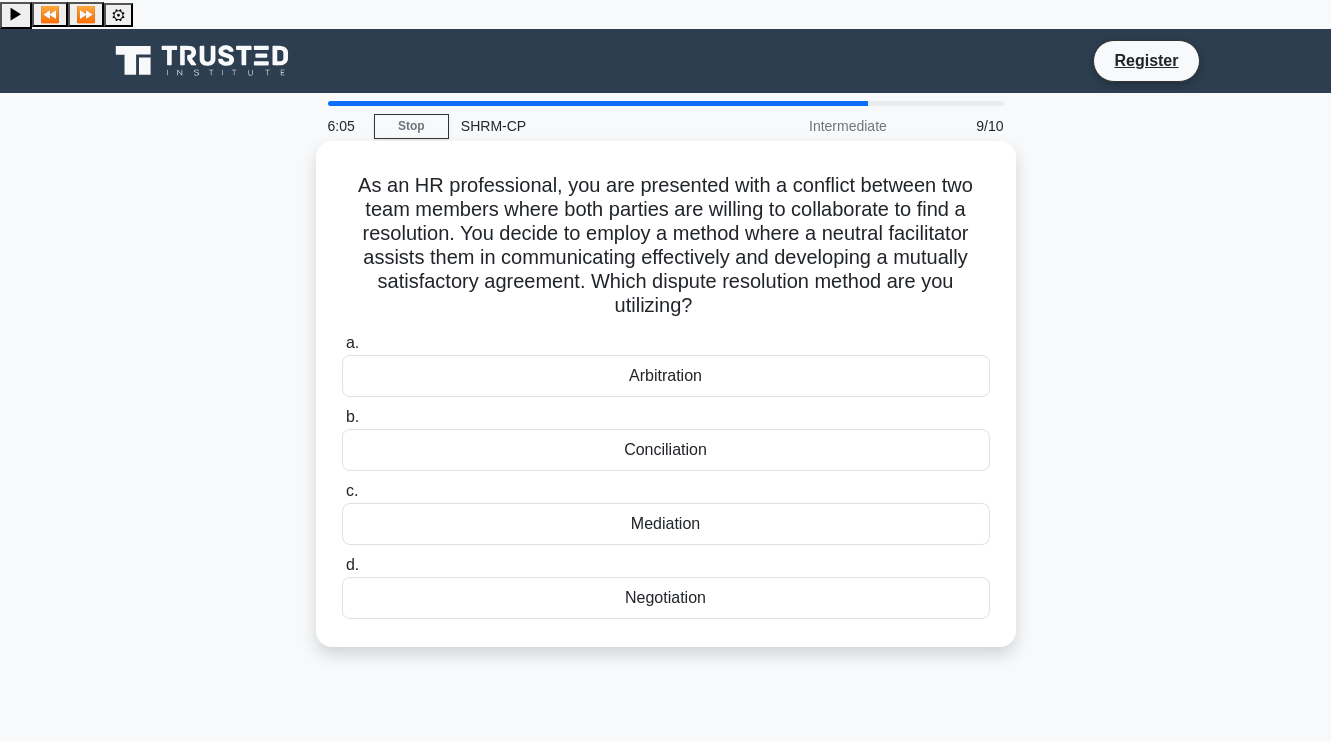 scroll, scrollTop: 0, scrollLeft: 0, axis: both 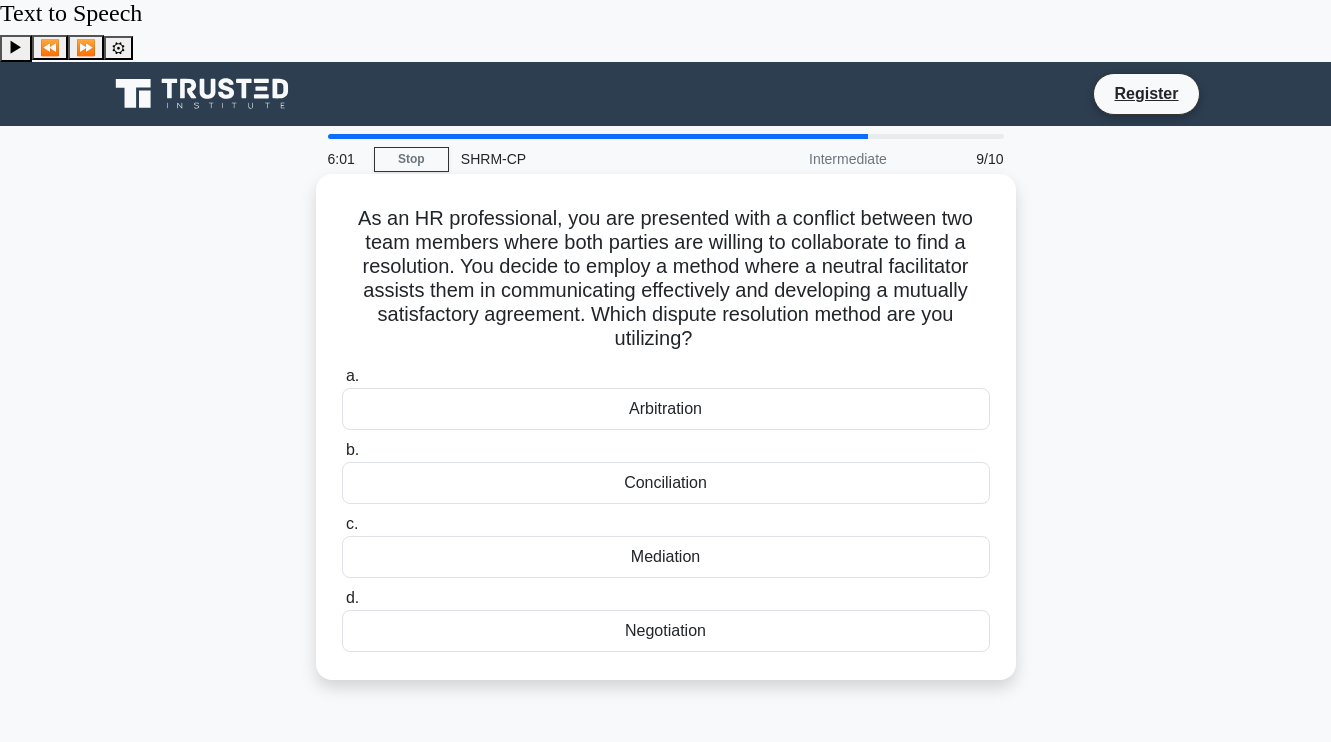 click on "Mediation" at bounding box center [666, 557] 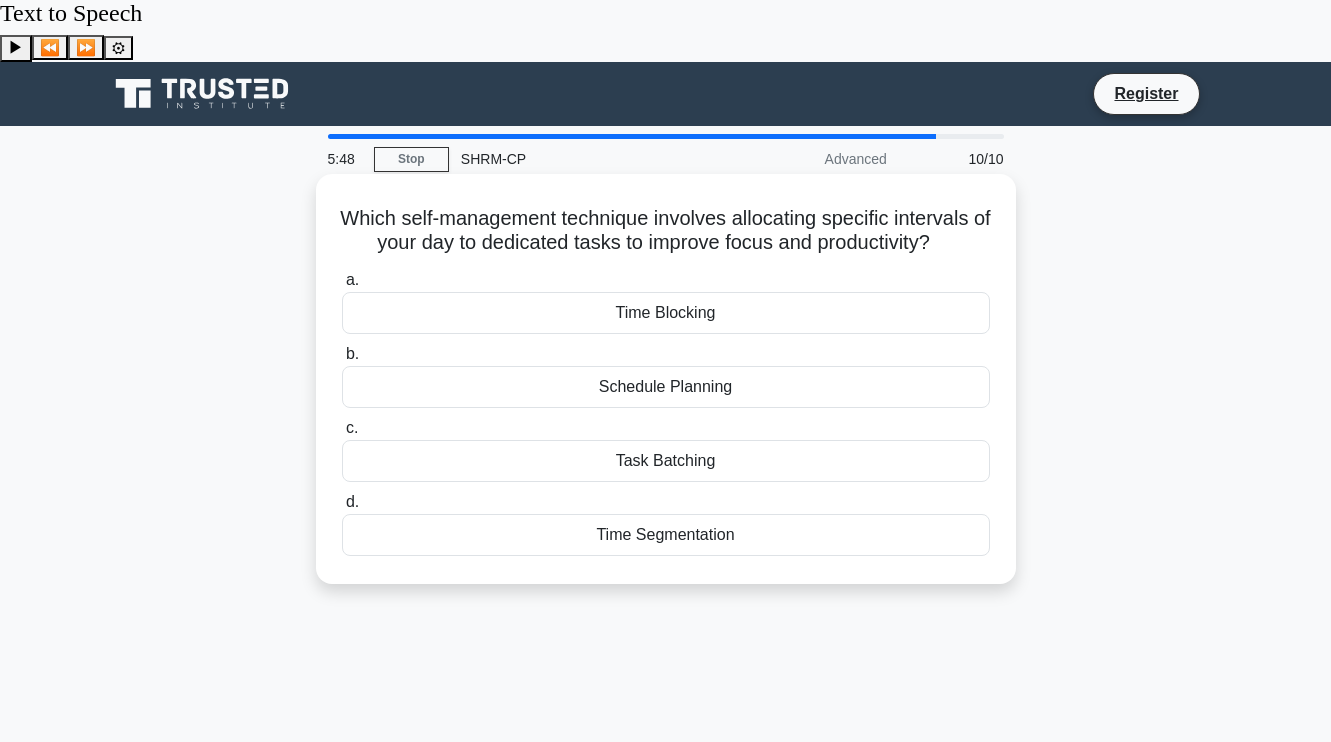 click on "Time Blocking" at bounding box center [666, 313] 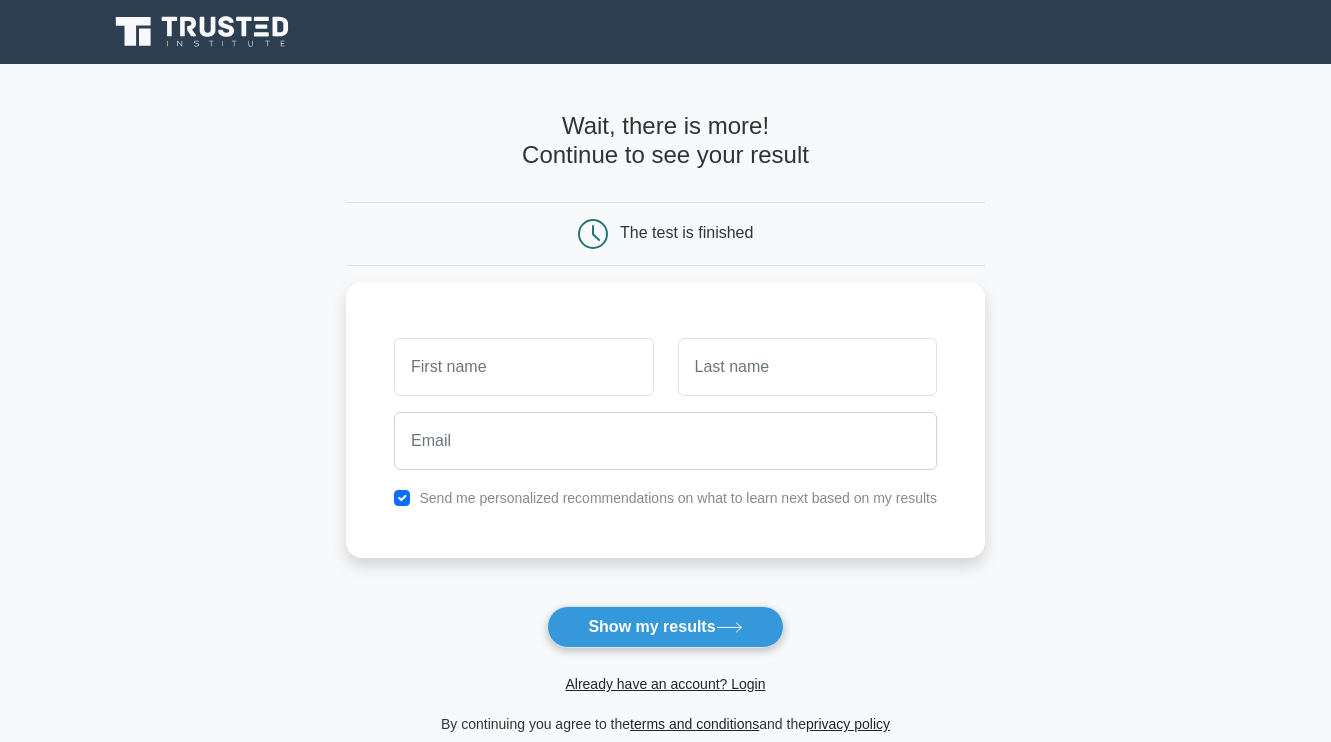 scroll, scrollTop: 0, scrollLeft: 0, axis: both 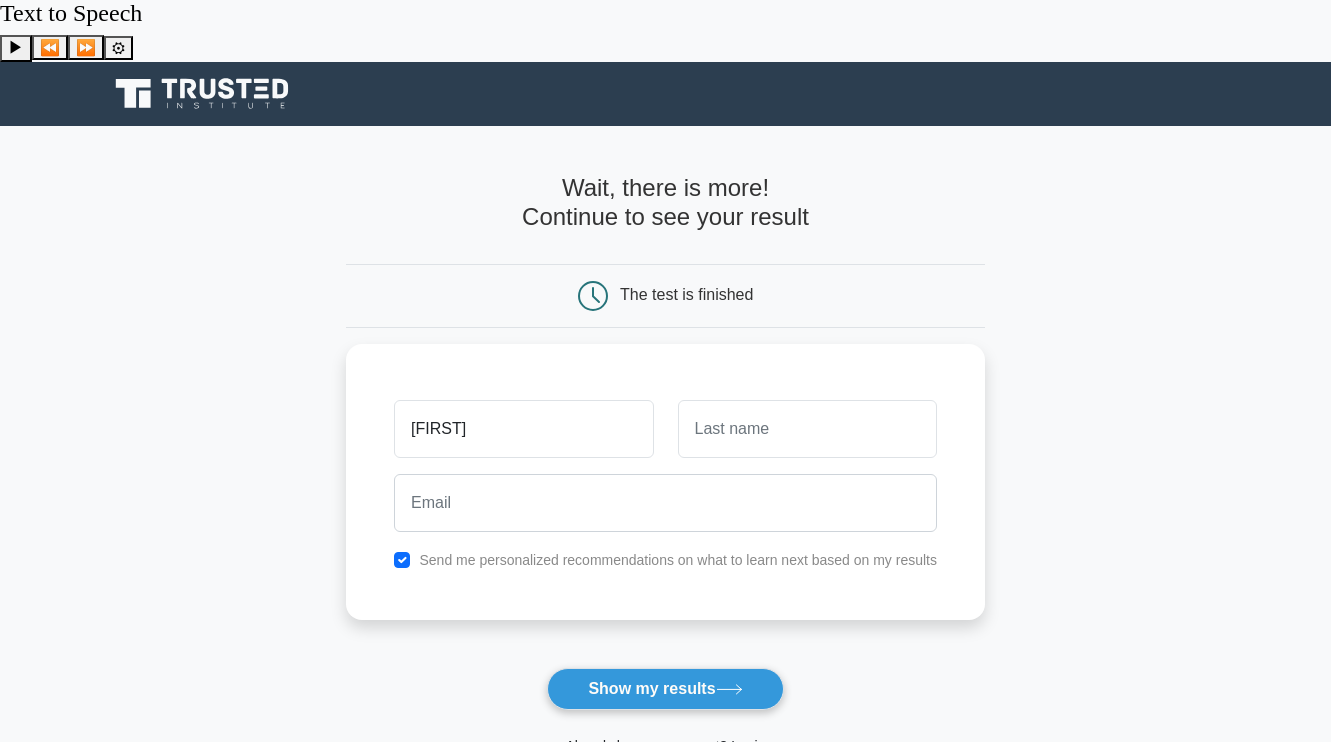 type on "[FIRST]" 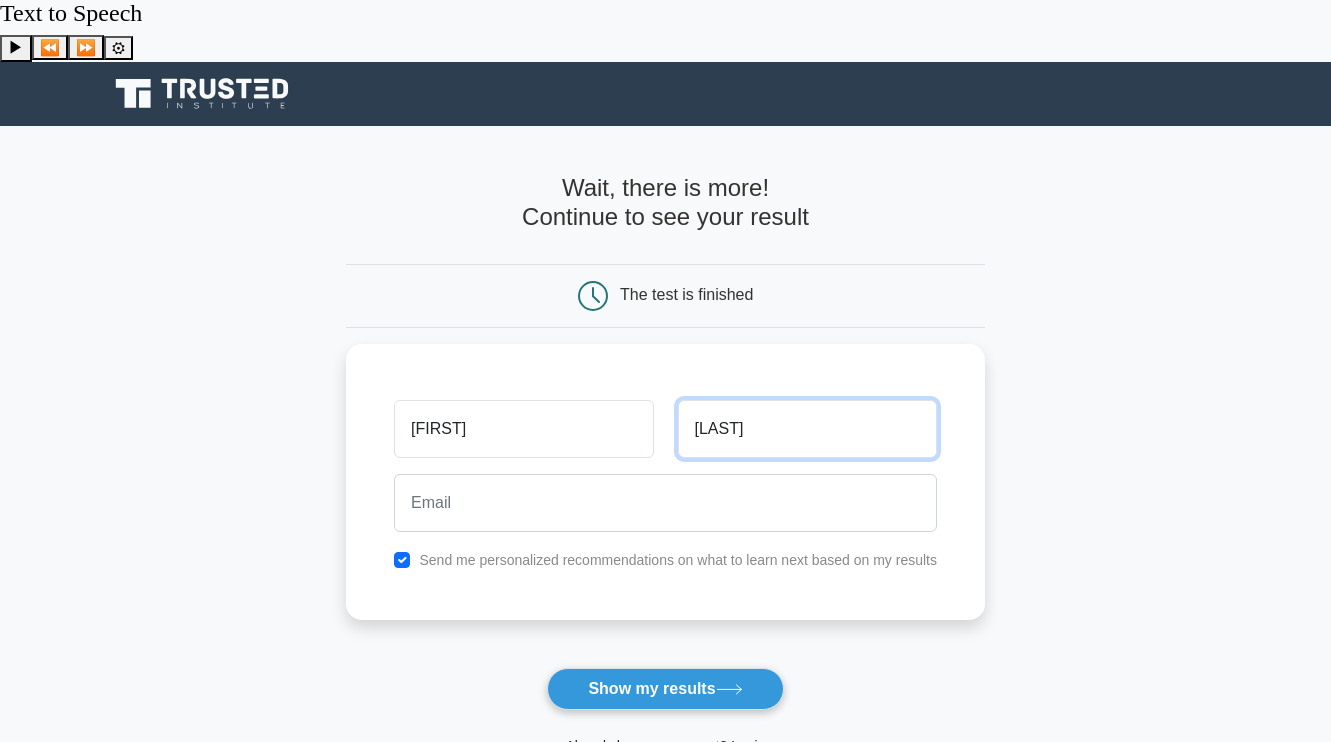 type on "[LAST]" 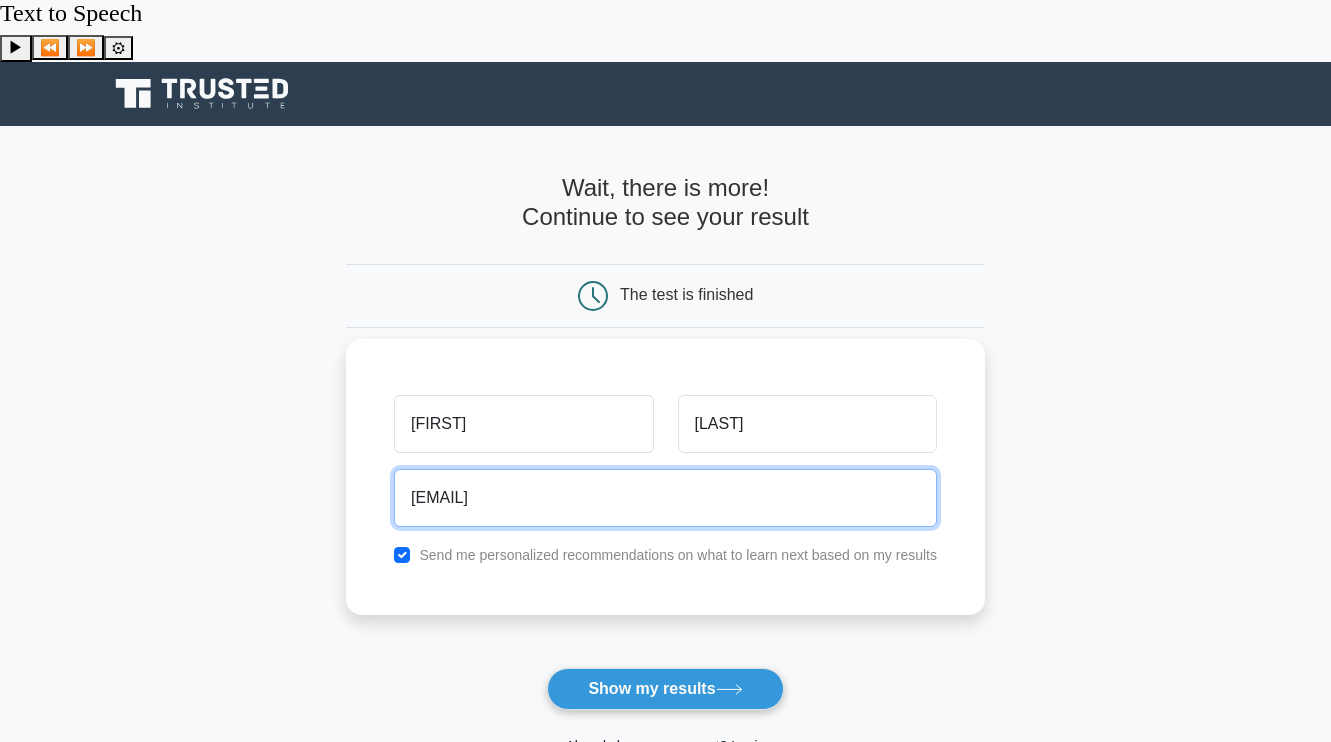 type on "[EMAIL]" 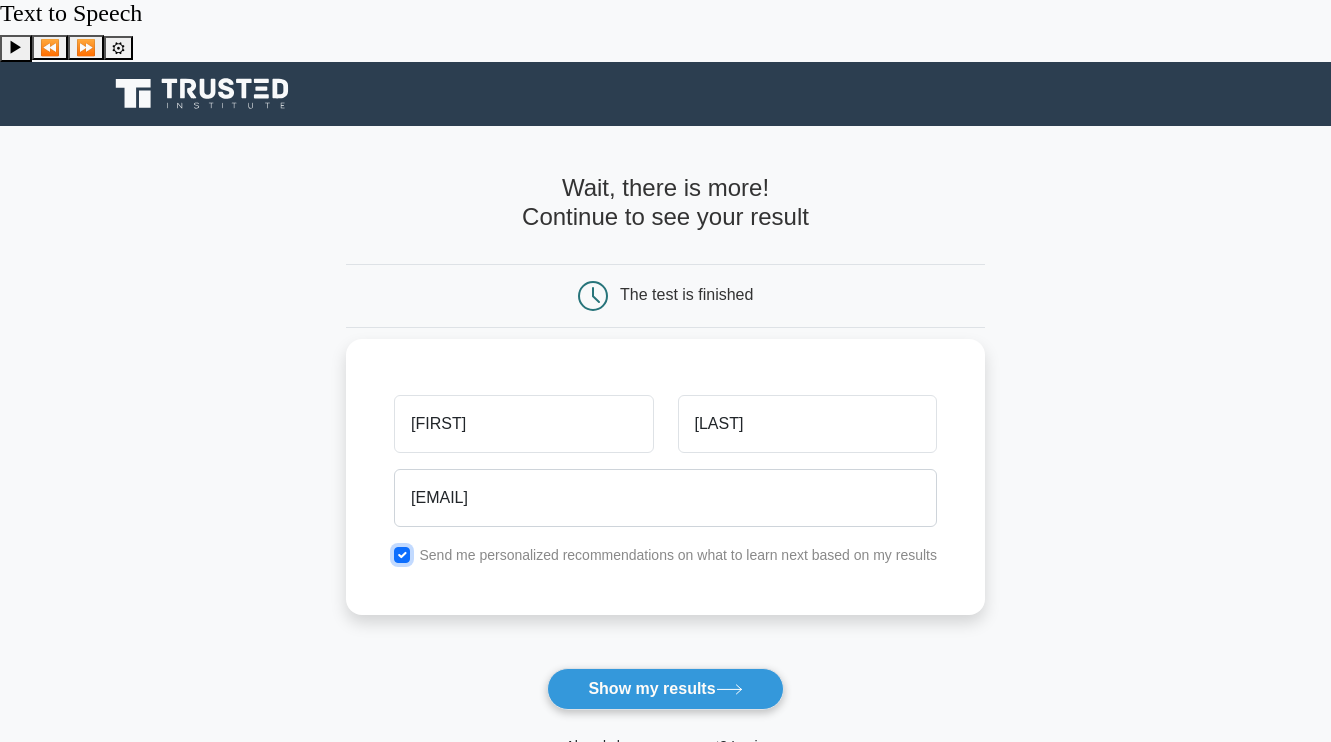 click at bounding box center (402, 555) 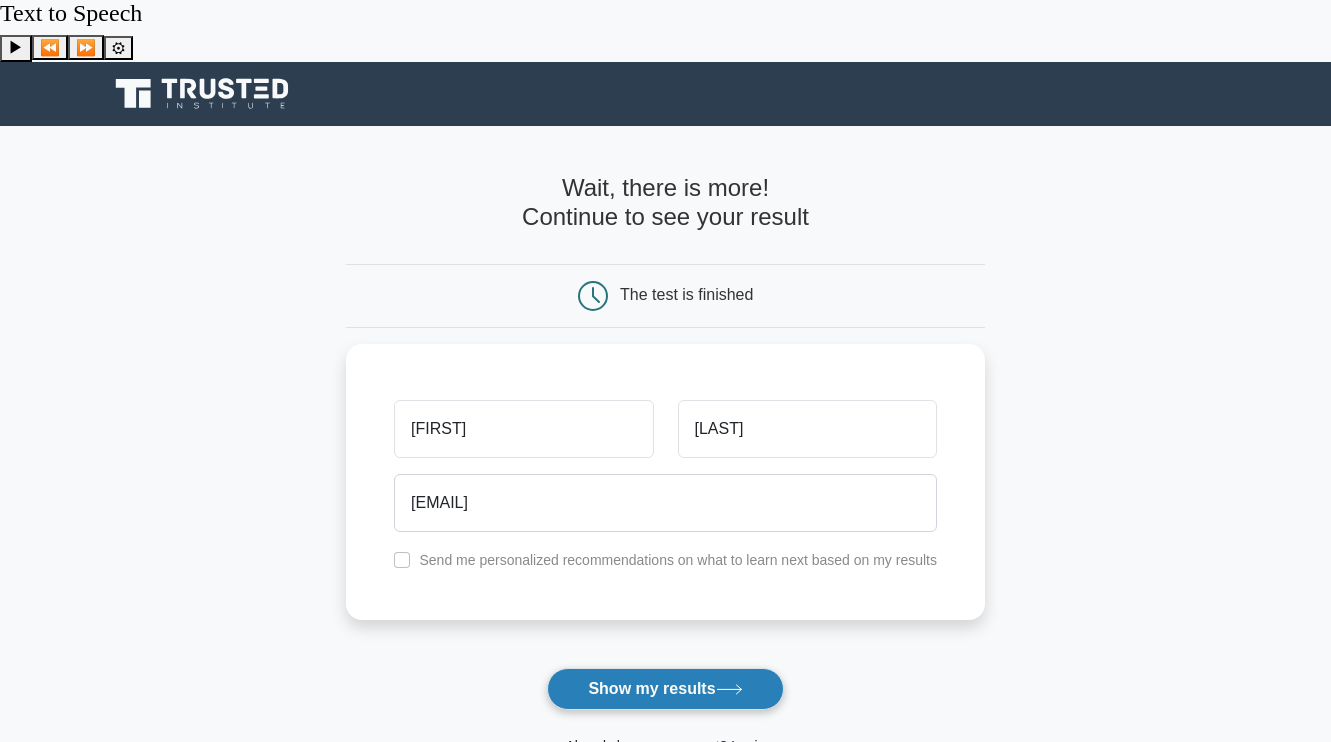 click on "Show my results" at bounding box center [665, 689] 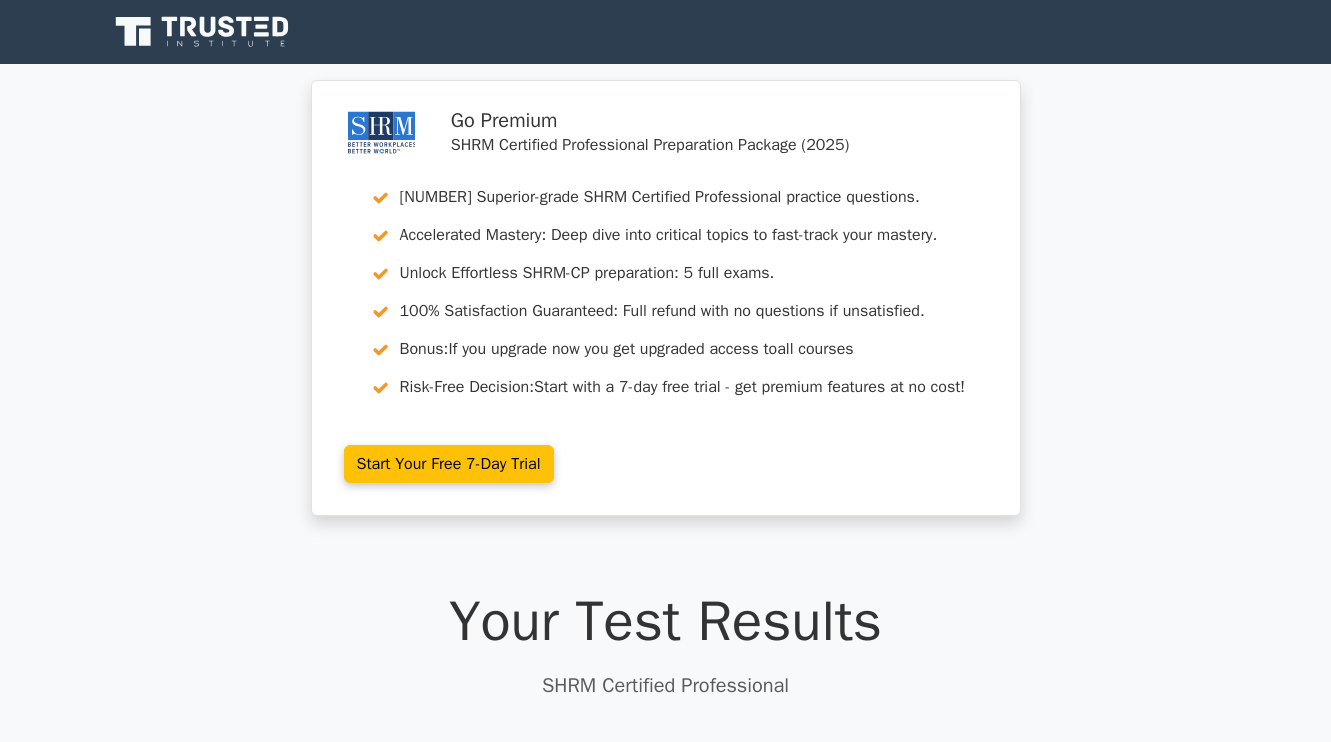 scroll, scrollTop: 0, scrollLeft: 0, axis: both 